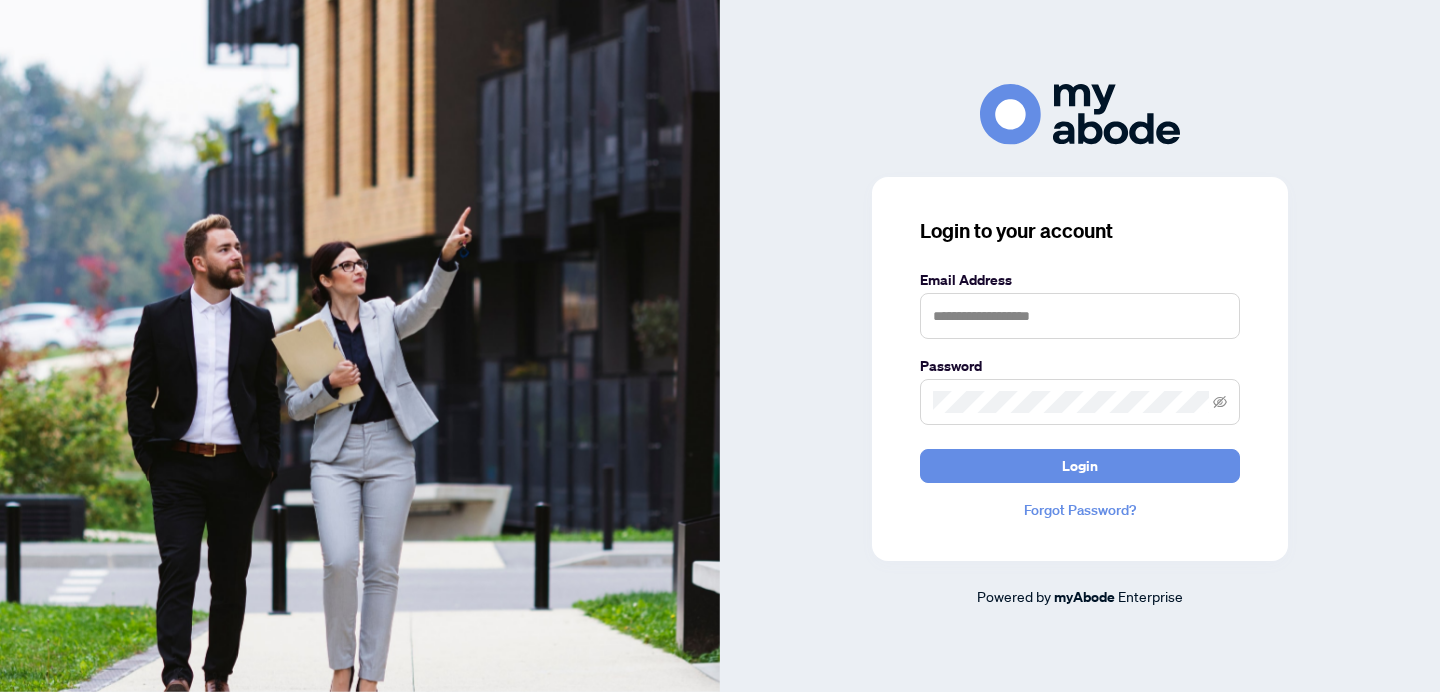 scroll, scrollTop: 0, scrollLeft: 0, axis: both 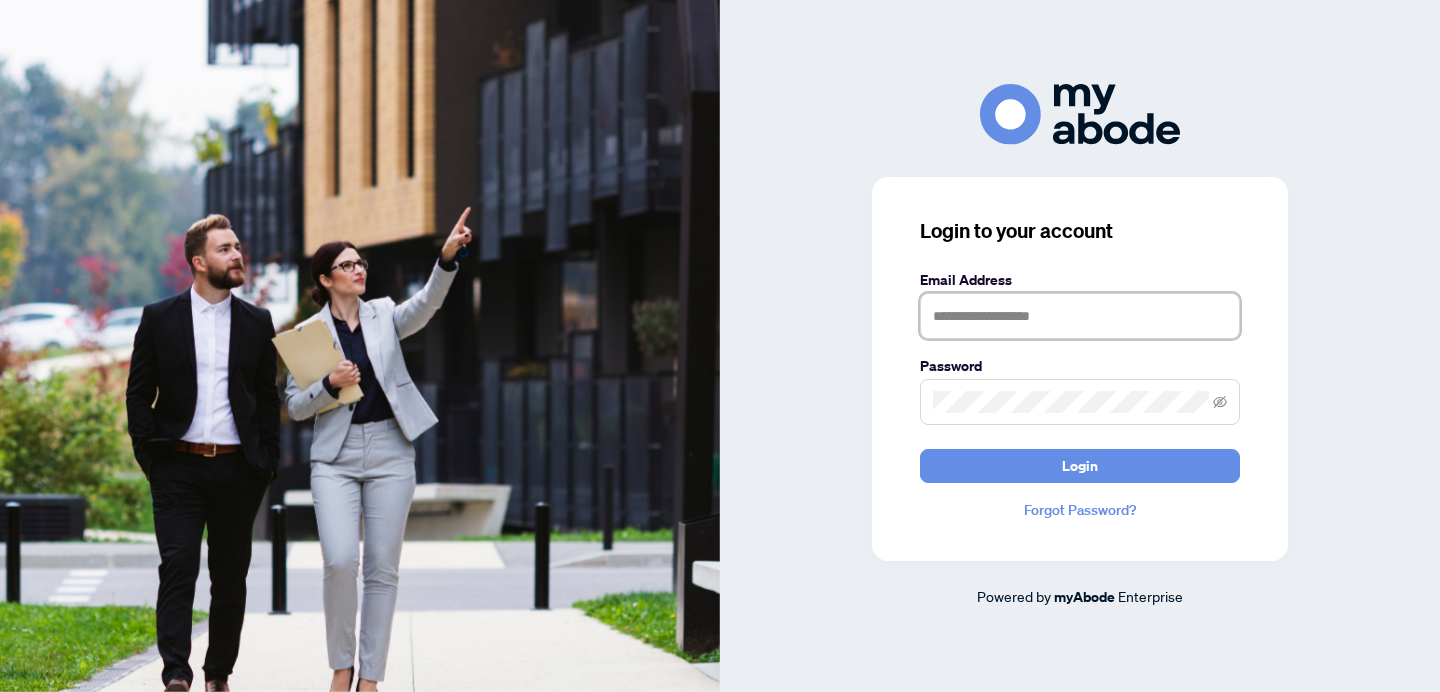 click at bounding box center (1080, 316) 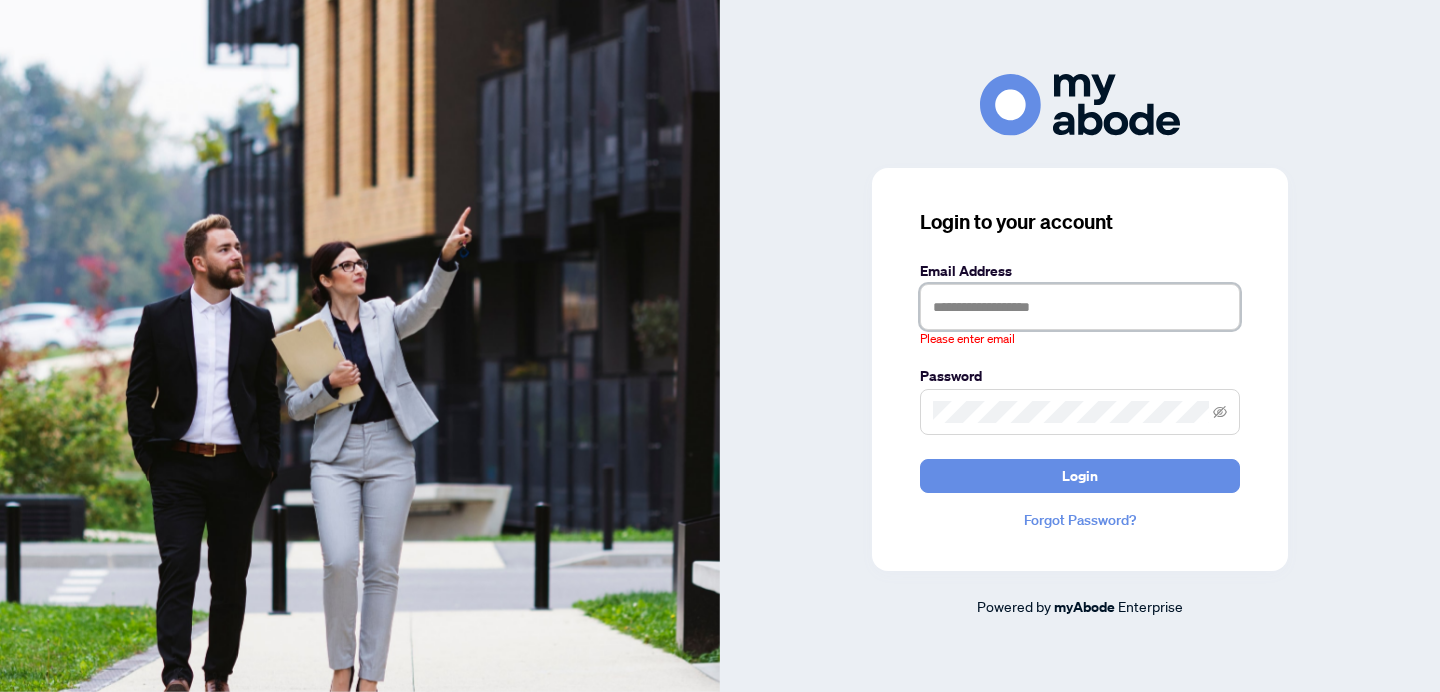 type on "**********" 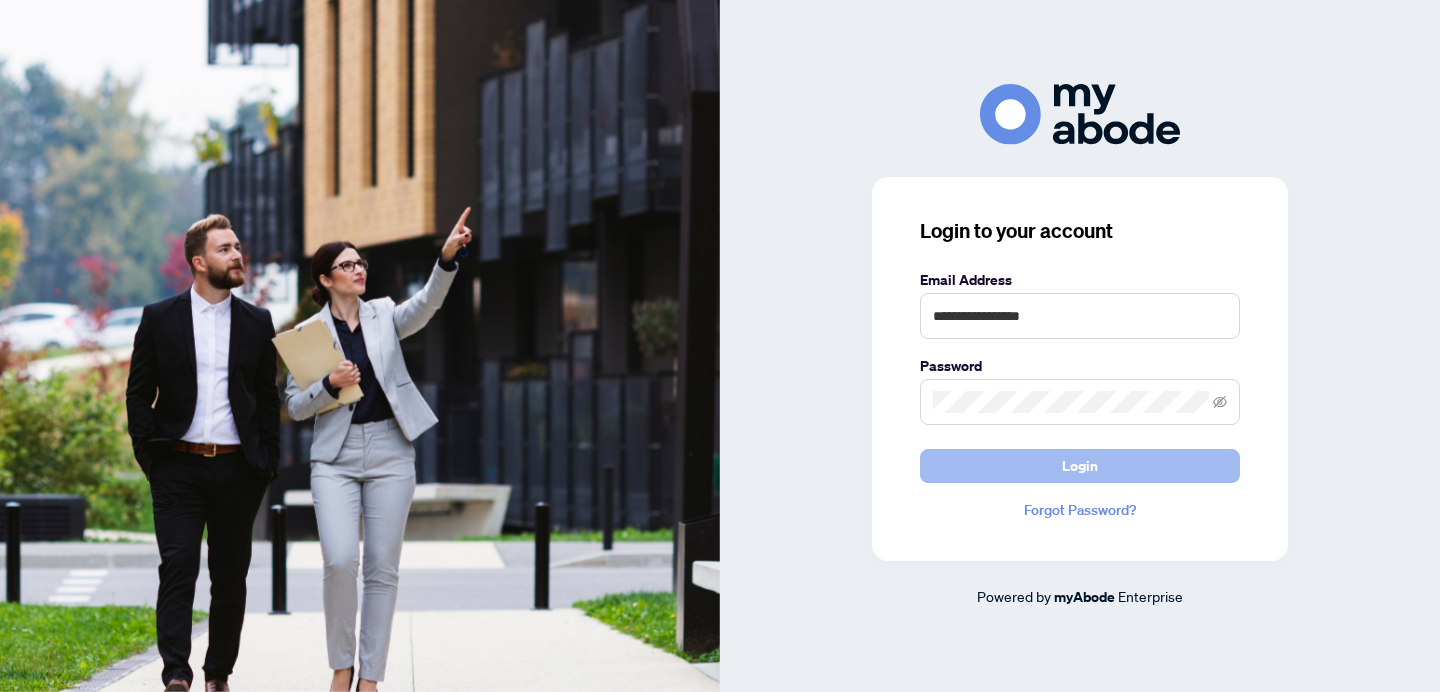 click on "Login" at bounding box center [1080, 466] 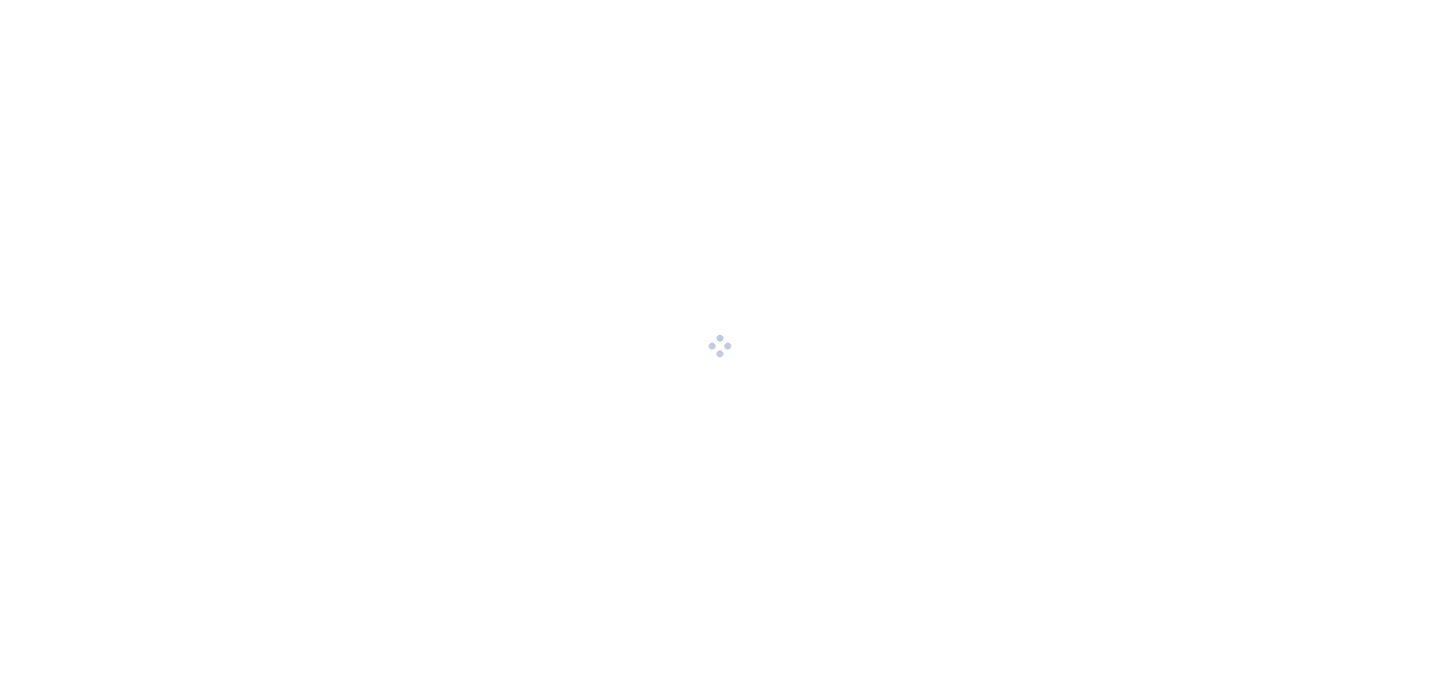 scroll, scrollTop: 0, scrollLeft: 0, axis: both 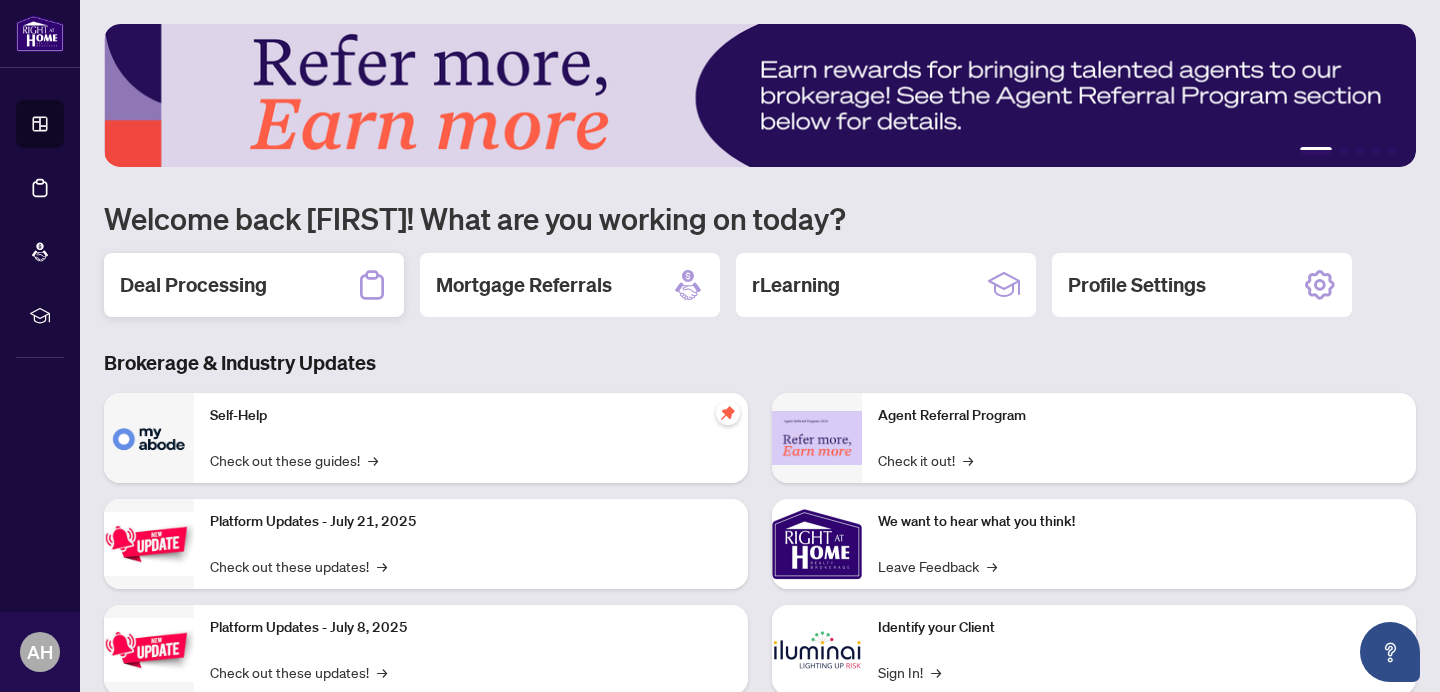 click on "Deal Processing" at bounding box center [193, 285] 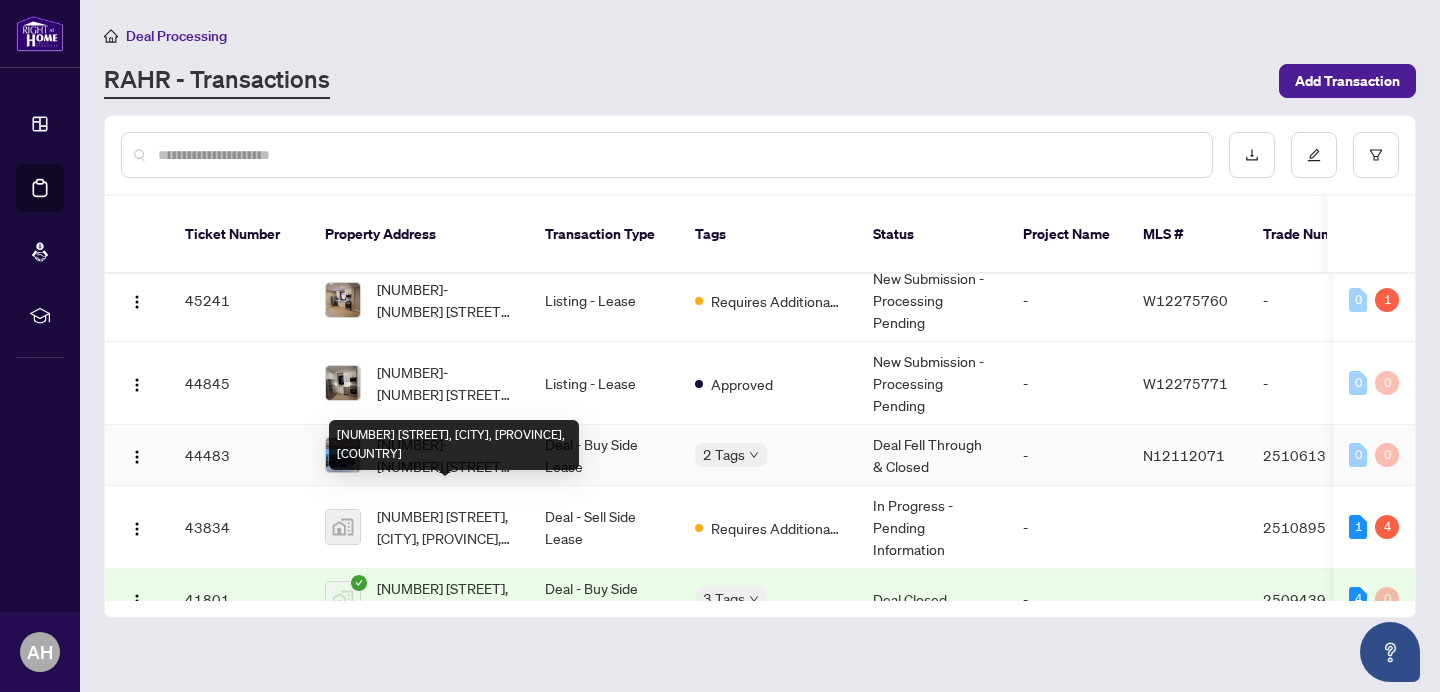 scroll, scrollTop: 1347, scrollLeft: 0, axis: vertical 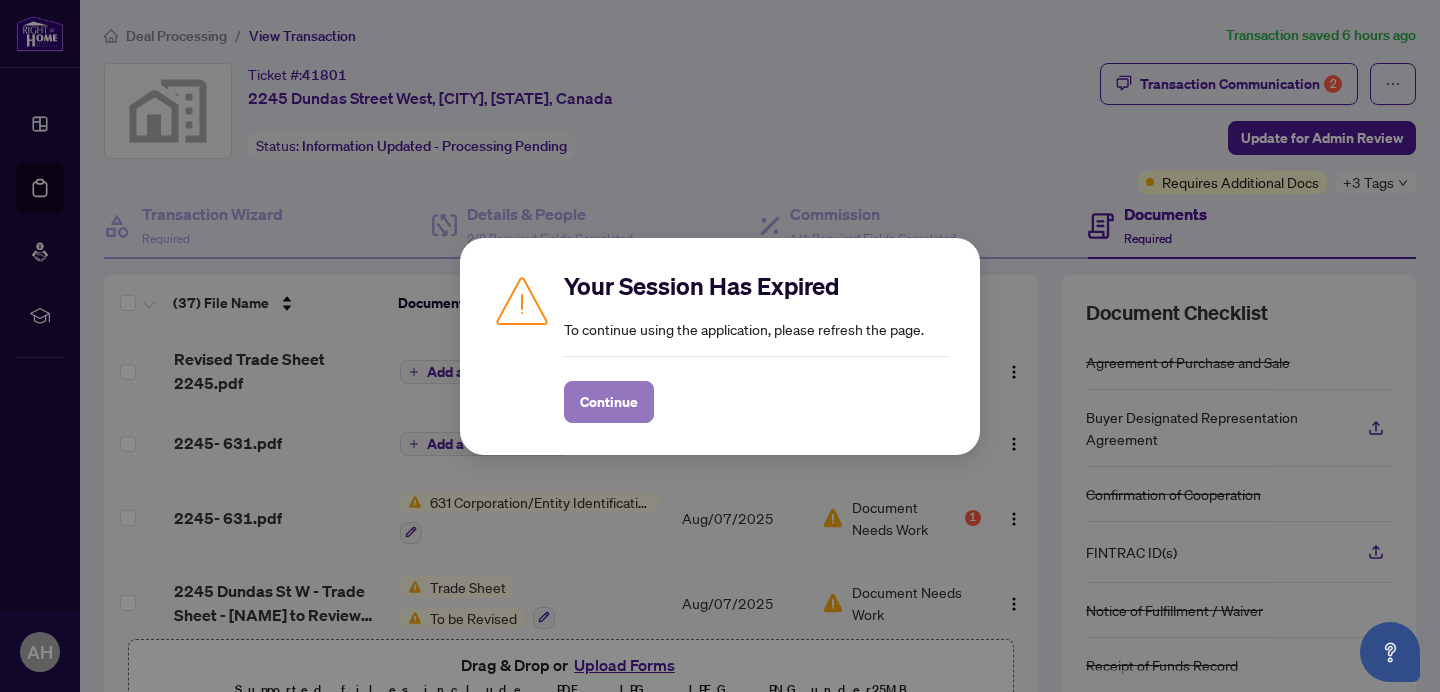 click on "Continue" at bounding box center (609, 402) 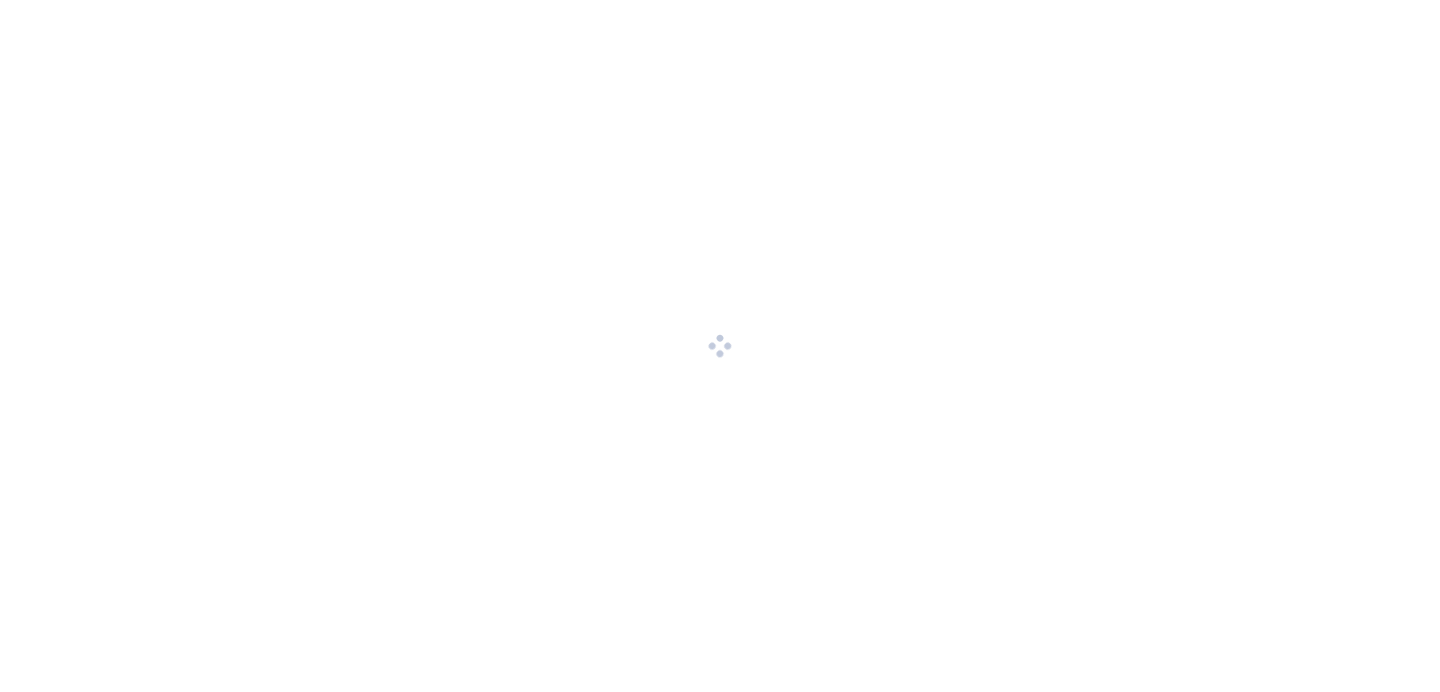 scroll, scrollTop: 0, scrollLeft: 0, axis: both 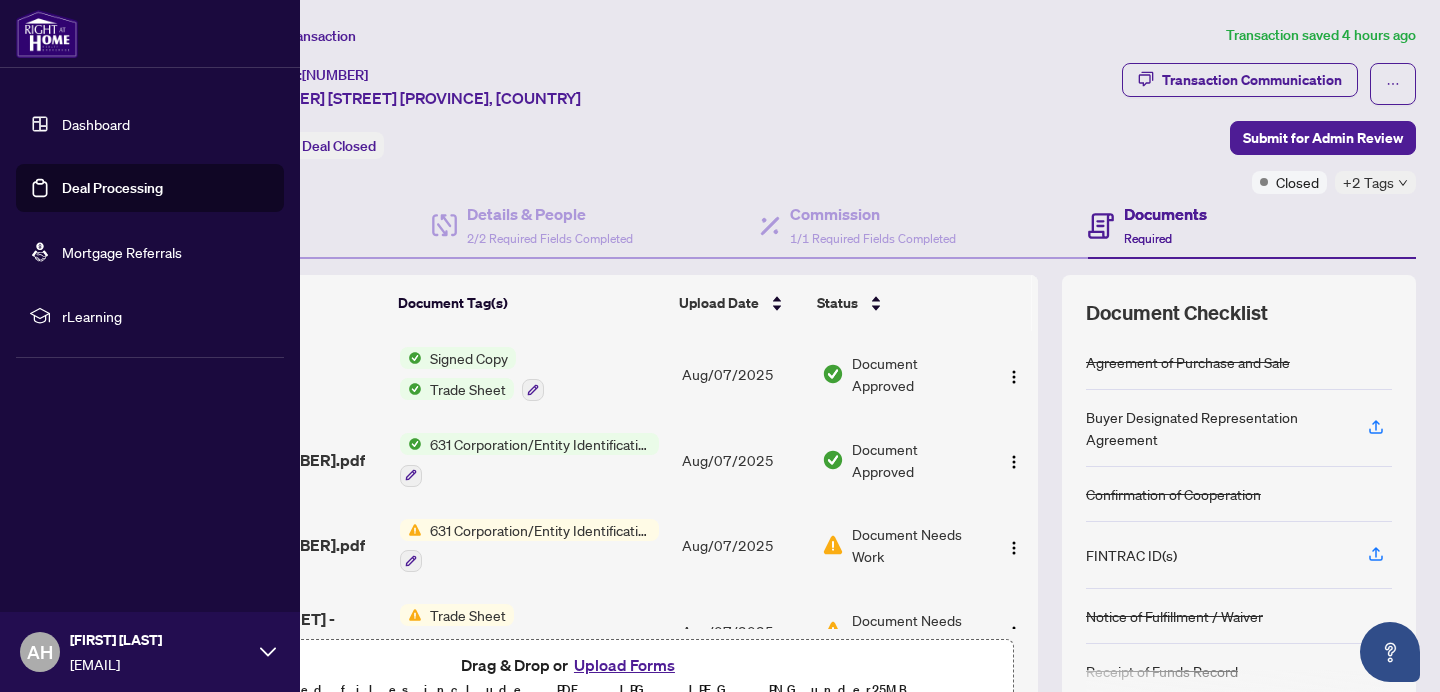 click on "Deal Processing" at bounding box center [112, 188] 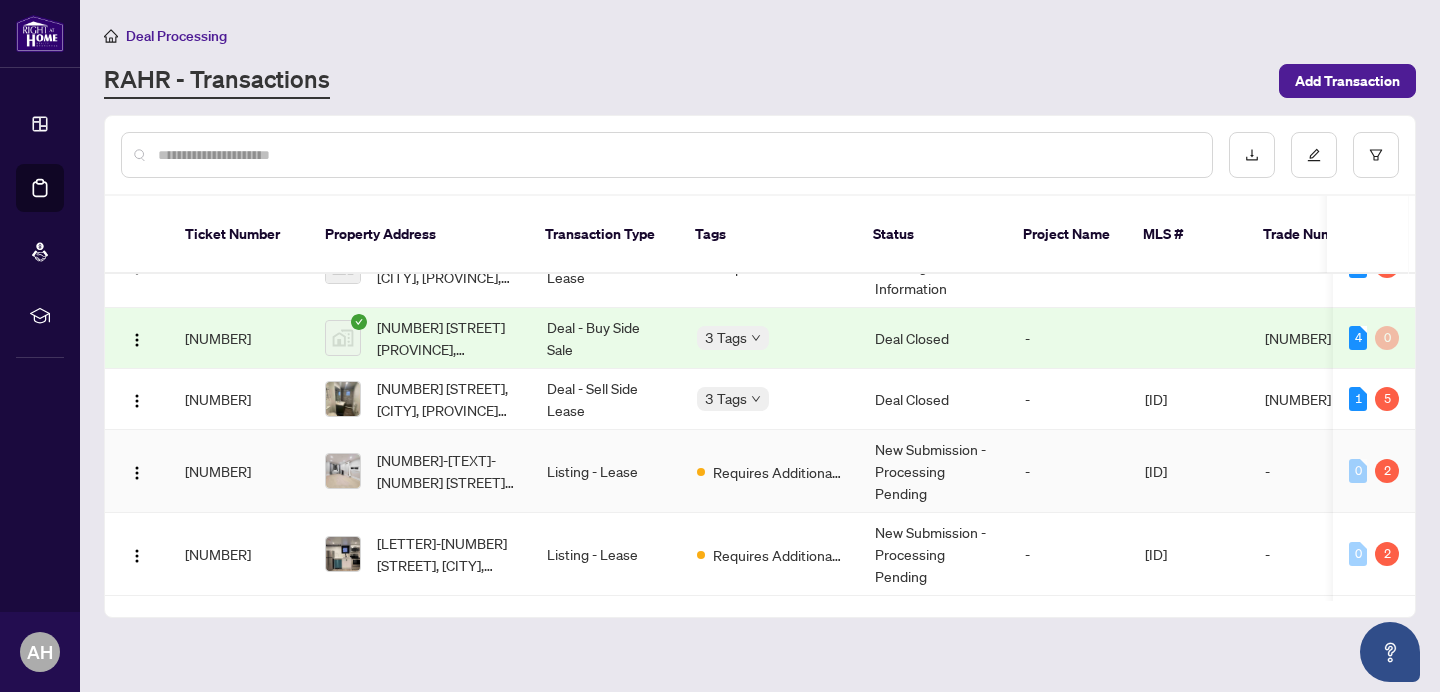 scroll, scrollTop: 1574, scrollLeft: 0, axis: vertical 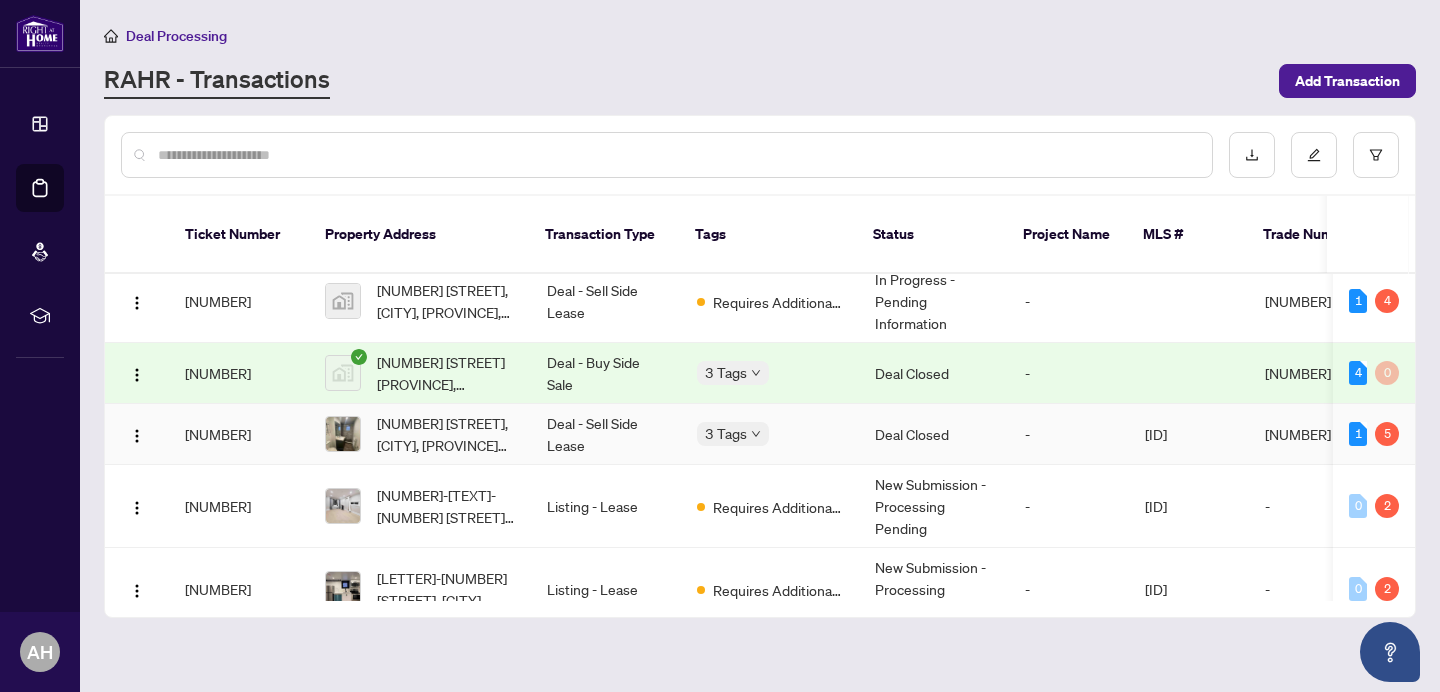 click on "[NUMBER] [STREET], [CITY], [PROVINCE] [POSTAL_CODE], [COUNTRY]" at bounding box center [446, 434] 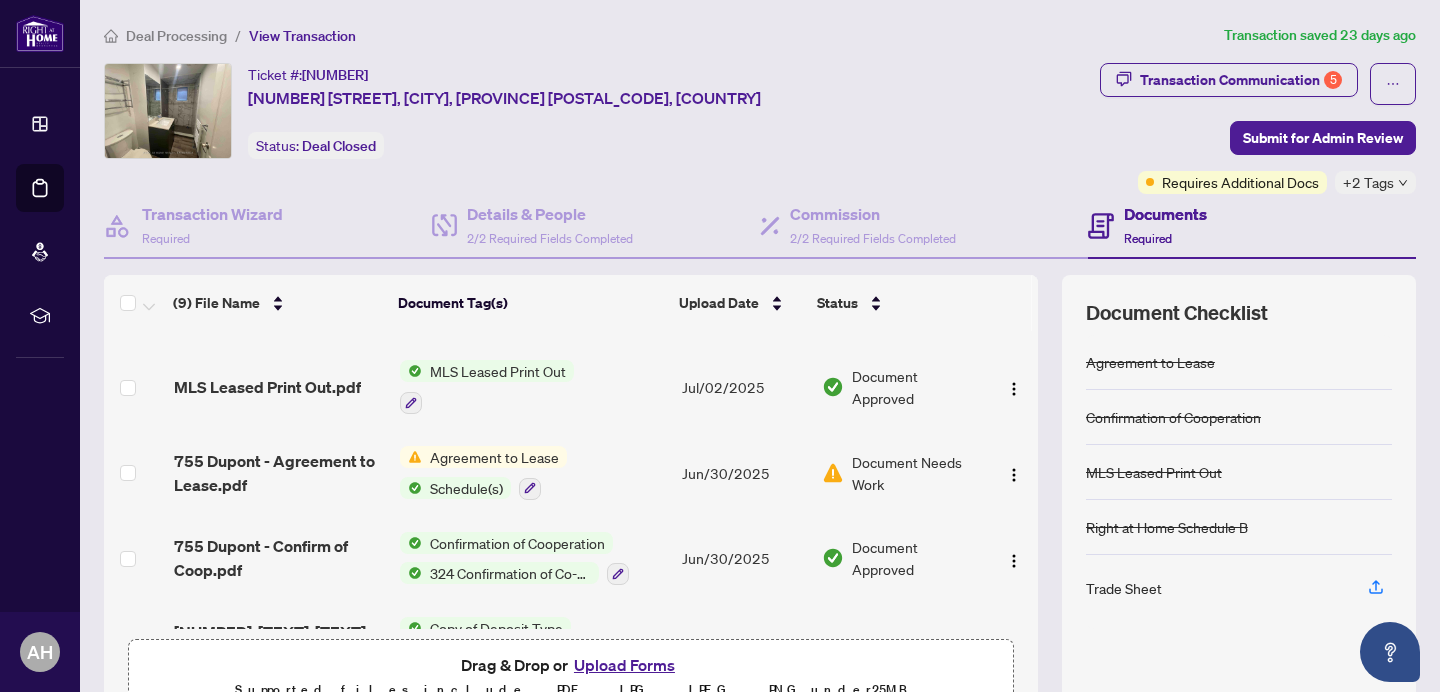 scroll, scrollTop: 458, scrollLeft: 0, axis: vertical 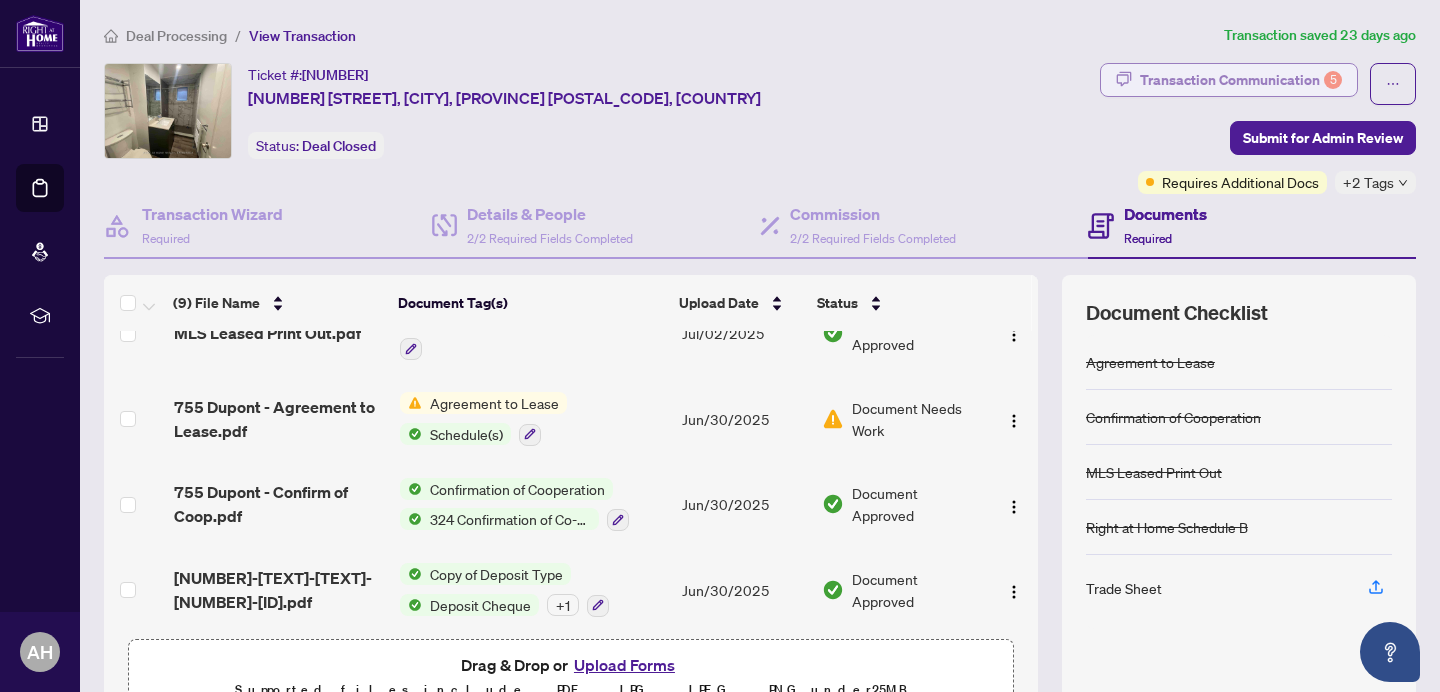 click on "Transaction Communication 5" at bounding box center [1241, 80] 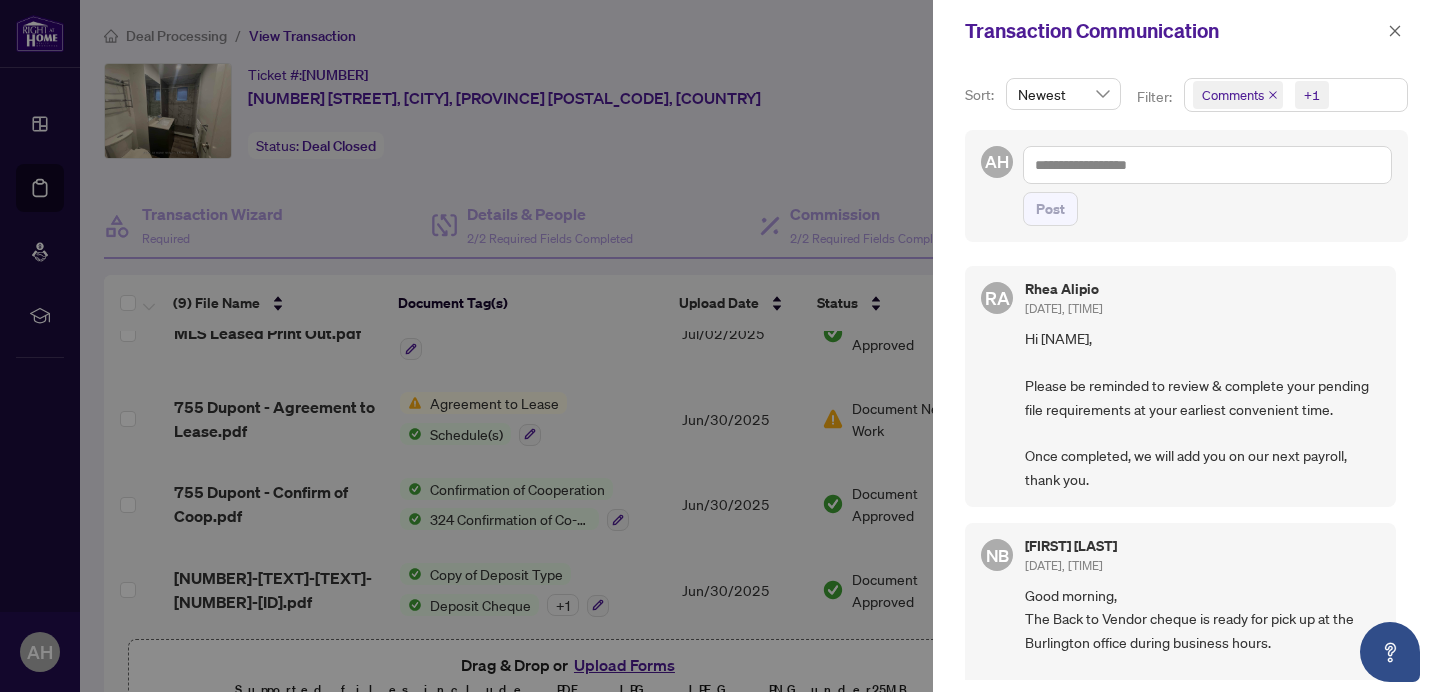 click 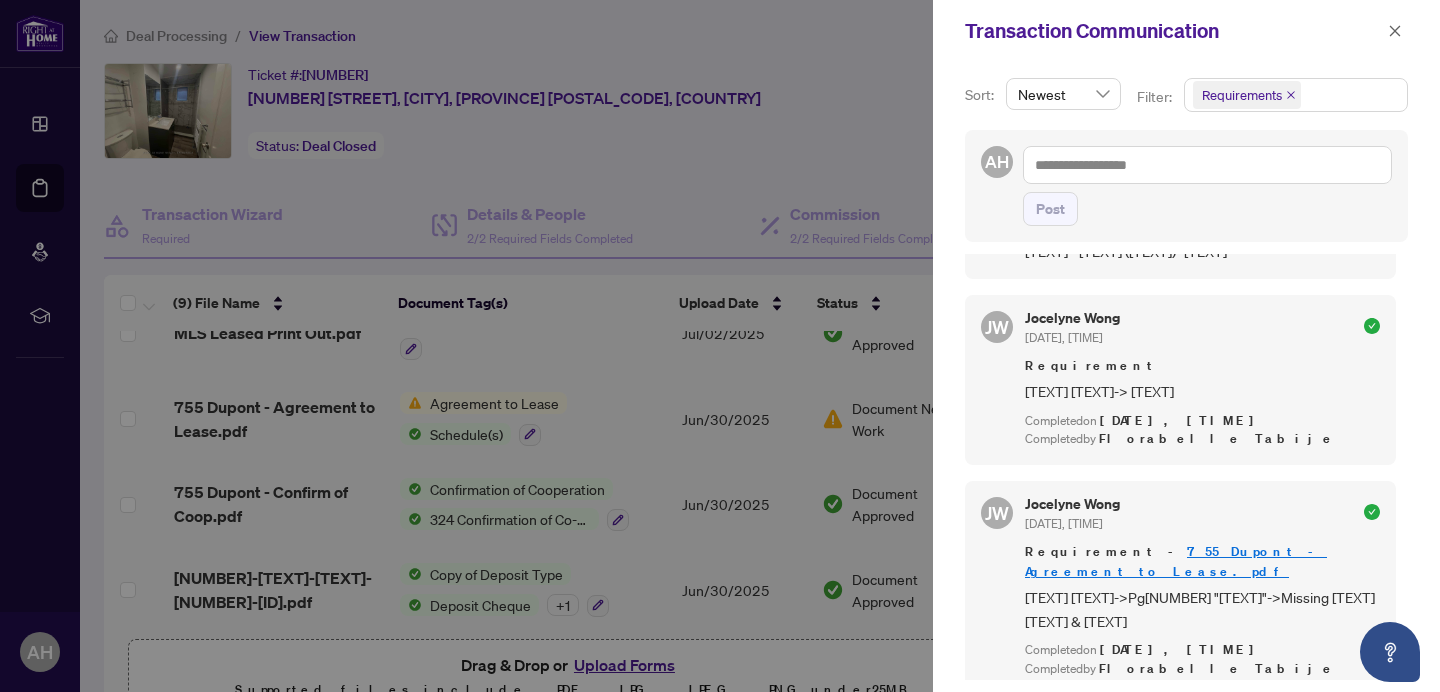 scroll, scrollTop: 777, scrollLeft: 0, axis: vertical 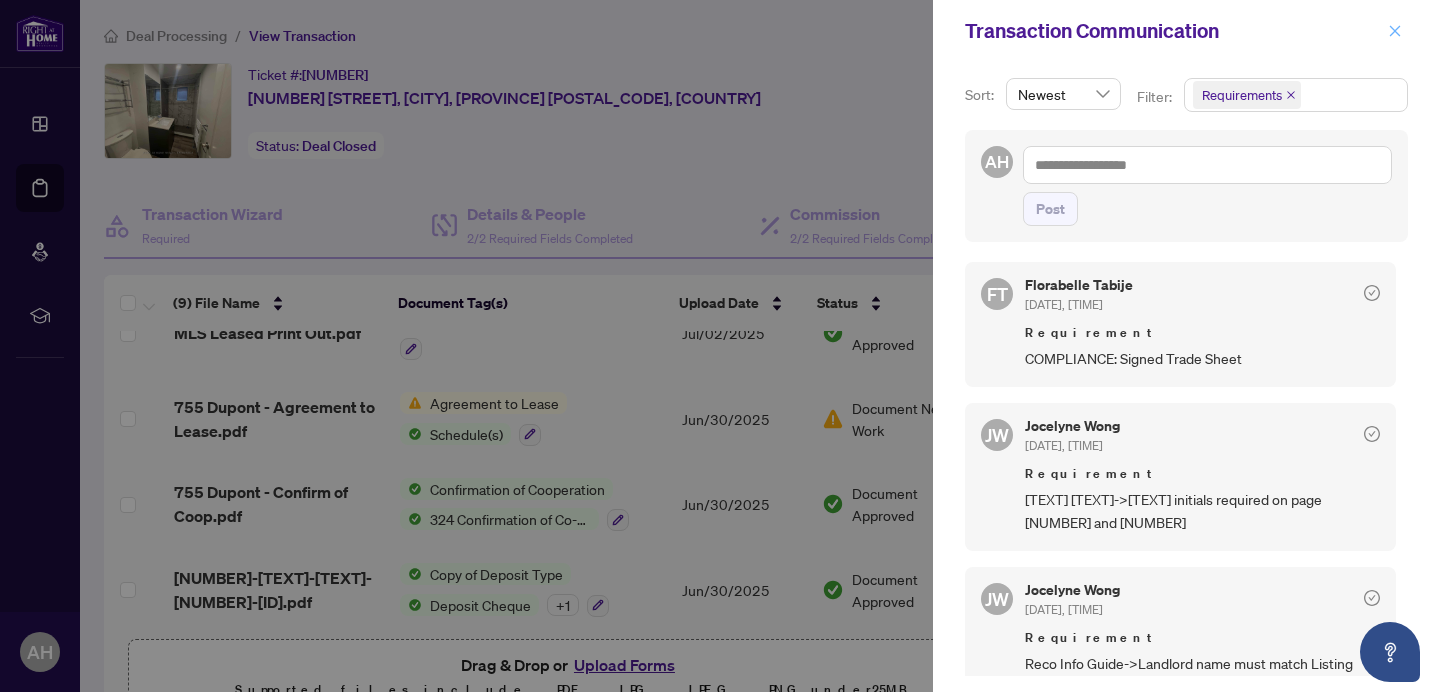 click 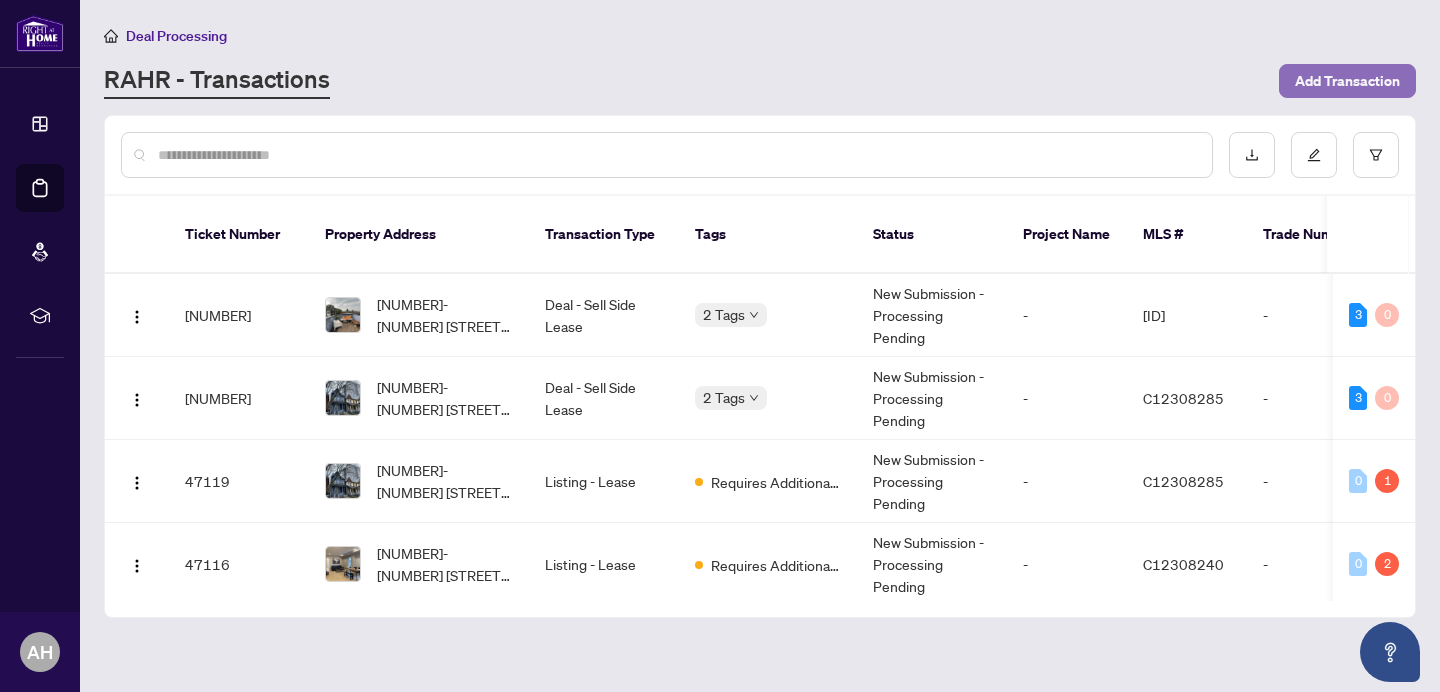 click on "Add Transaction" at bounding box center [1347, 81] 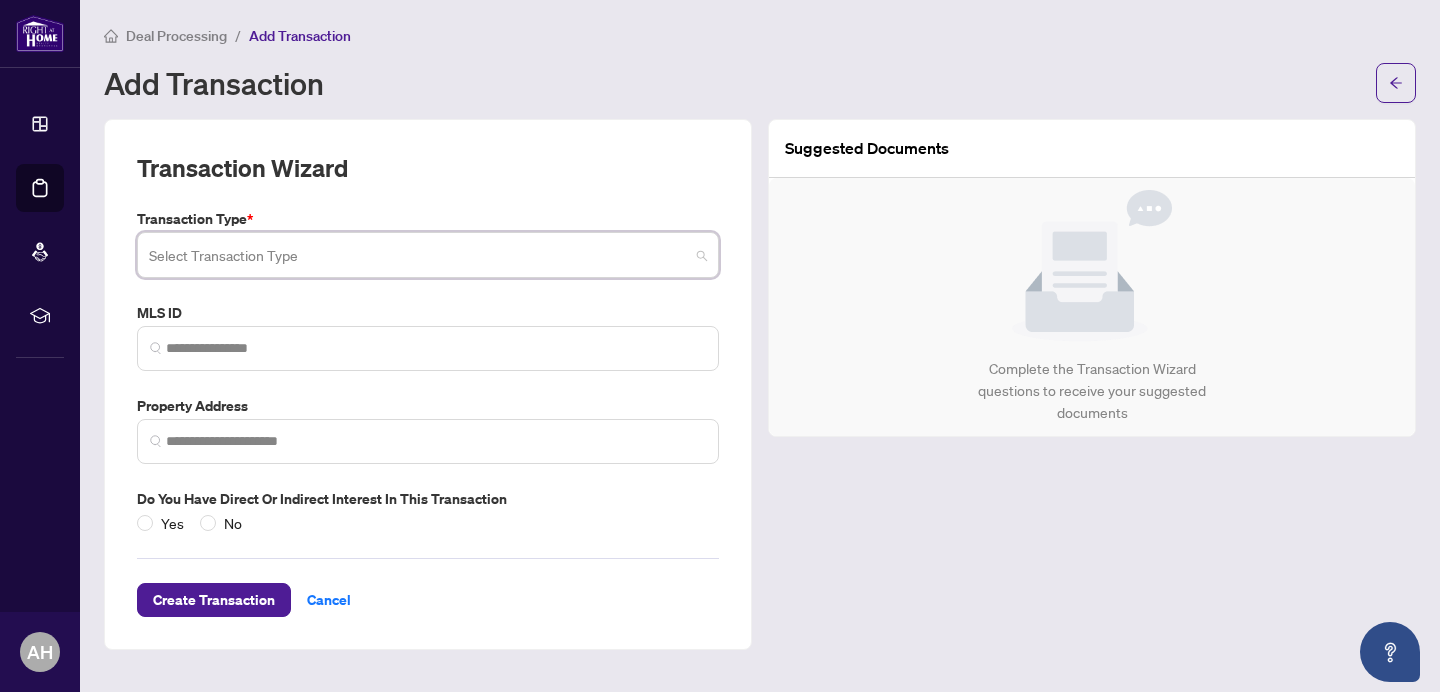 click at bounding box center [419, 258] 